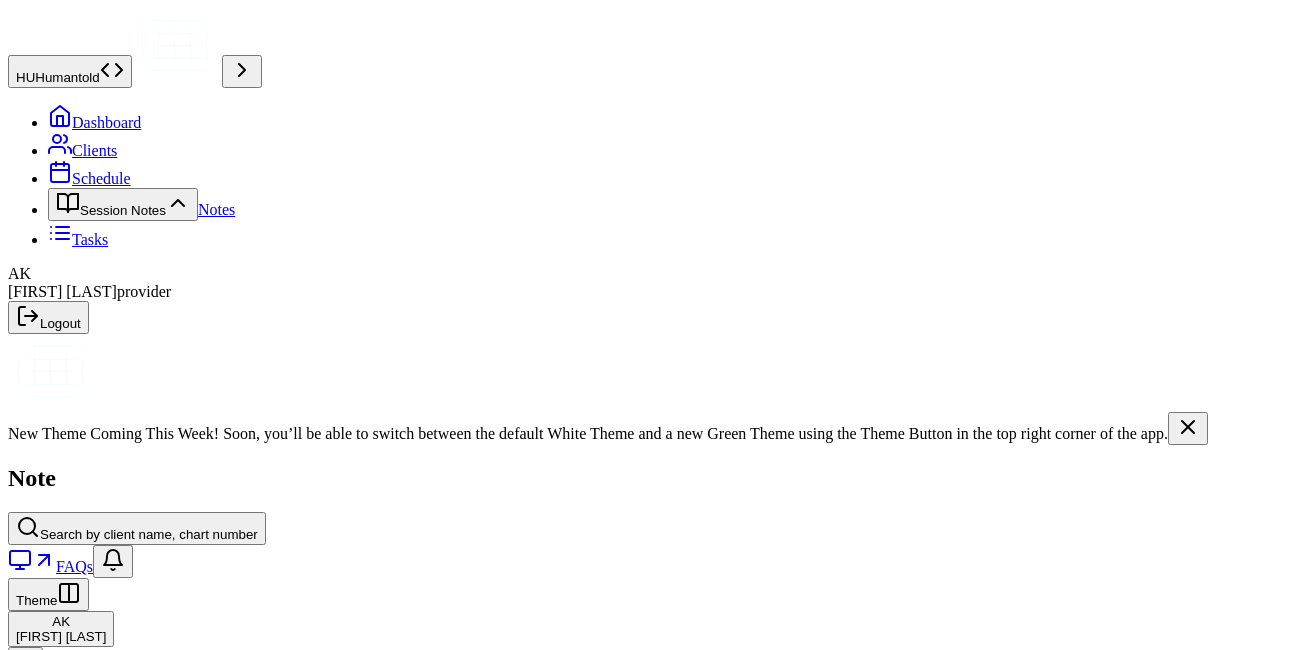 scroll, scrollTop: 2286, scrollLeft: 0, axis: vertical 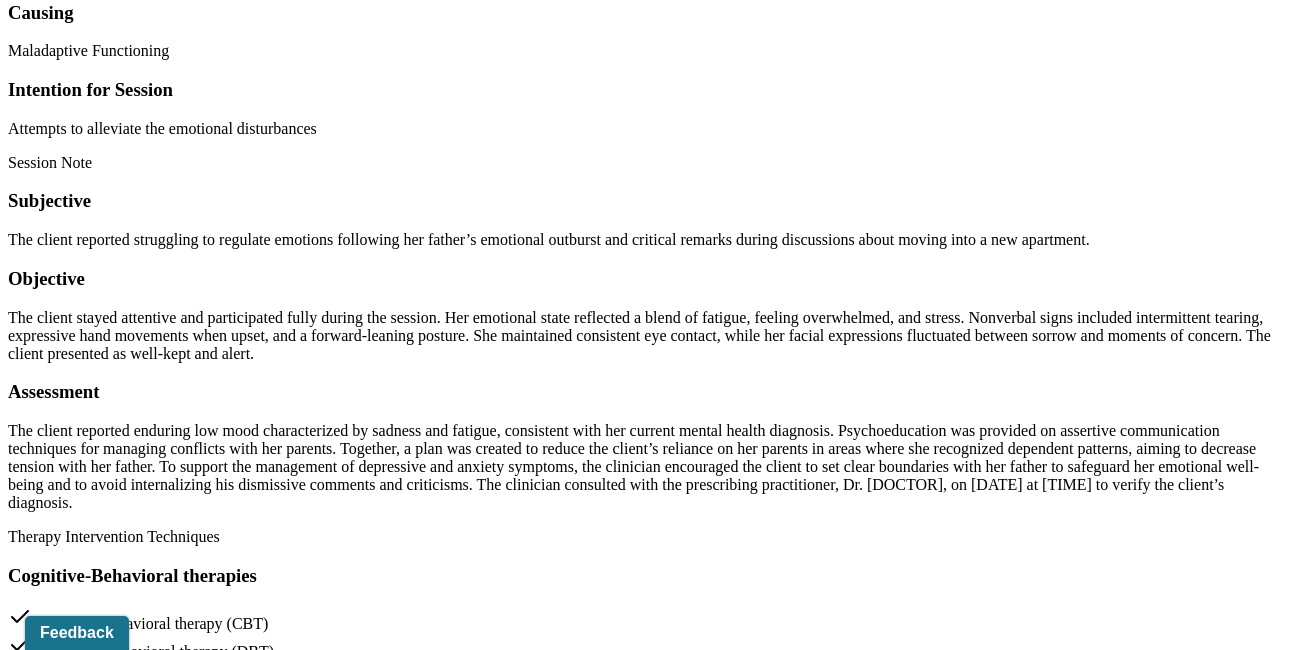 click on "Notes" at bounding box center (216, -2077) 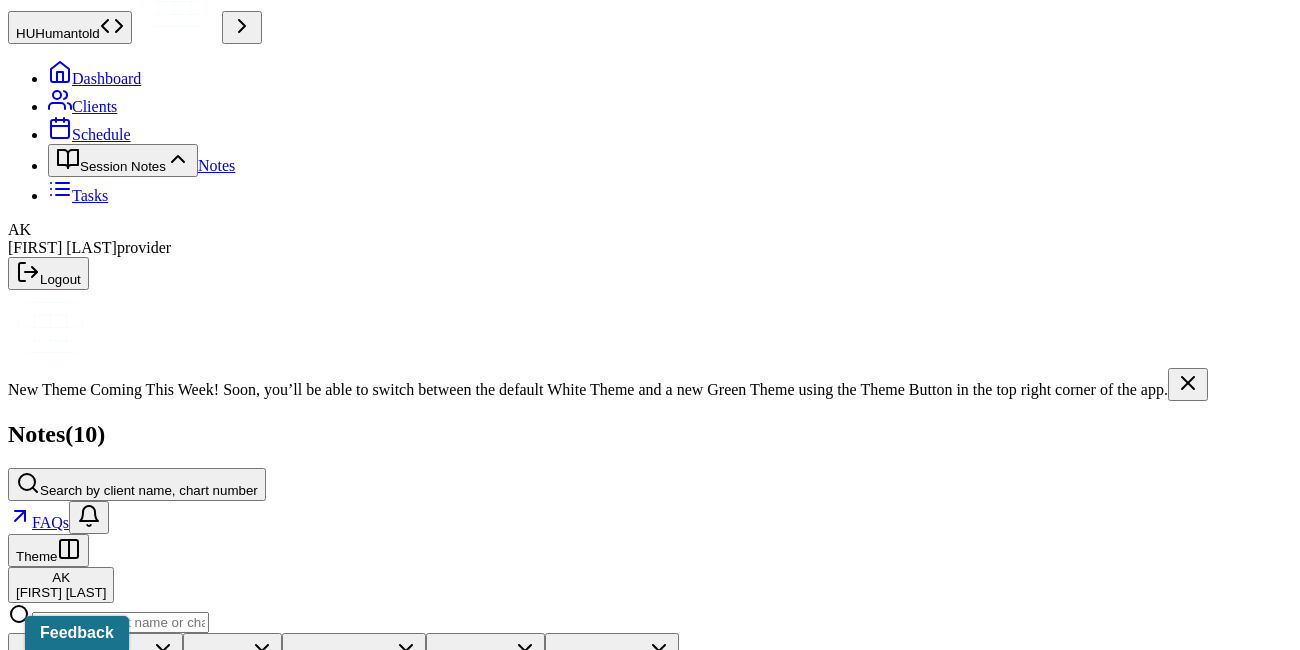 scroll, scrollTop: 45, scrollLeft: 0, axis: vertical 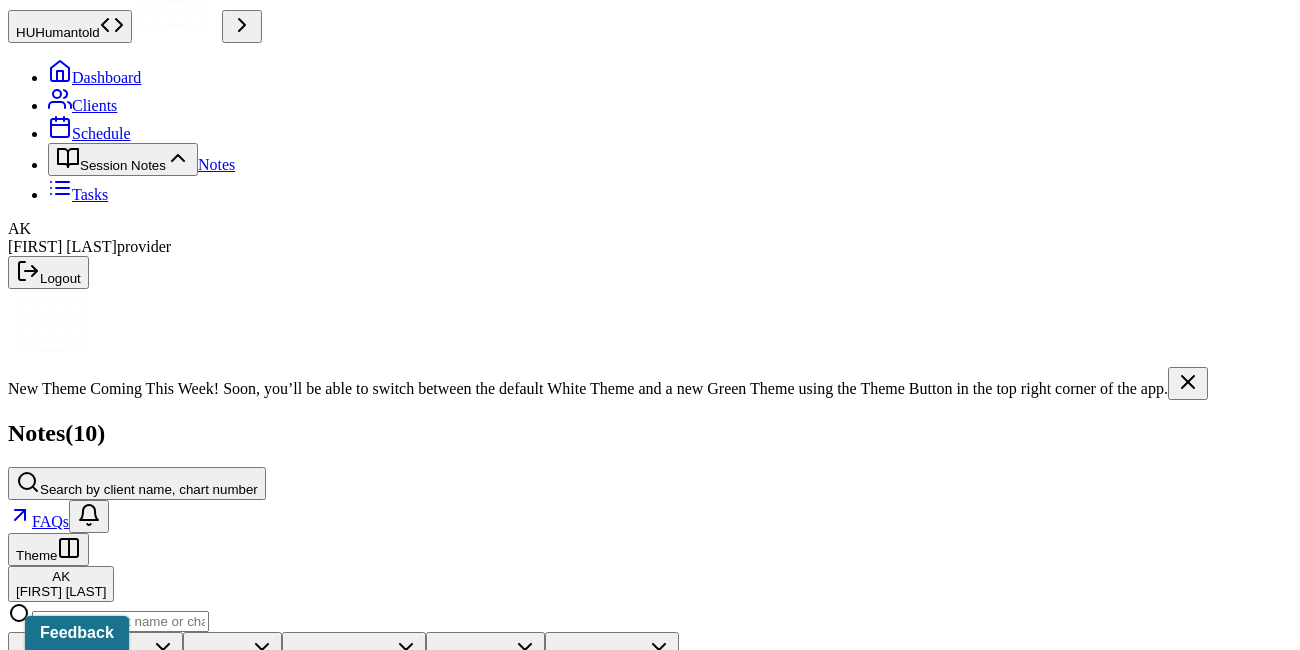 click on "Individual soap note" at bounding box center (271, 901) 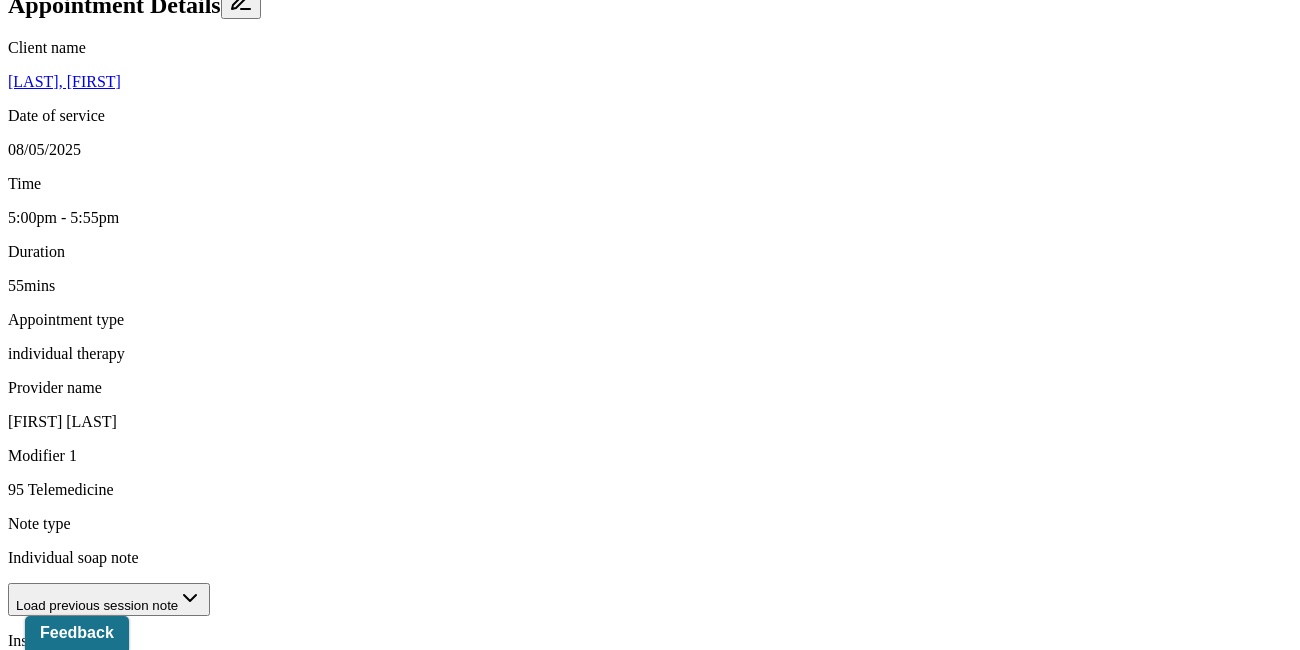scroll, scrollTop: 698, scrollLeft: 0, axis: vertical 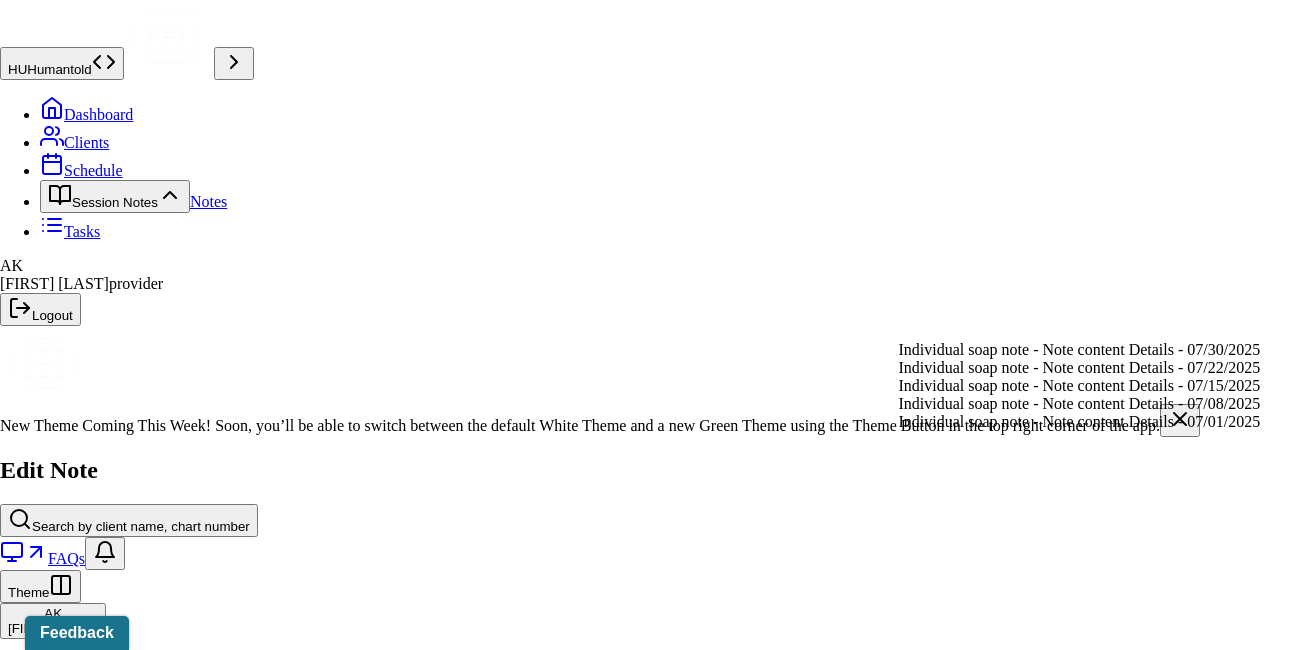 click on "Load previous session note" at bounding box center (101, 1272) 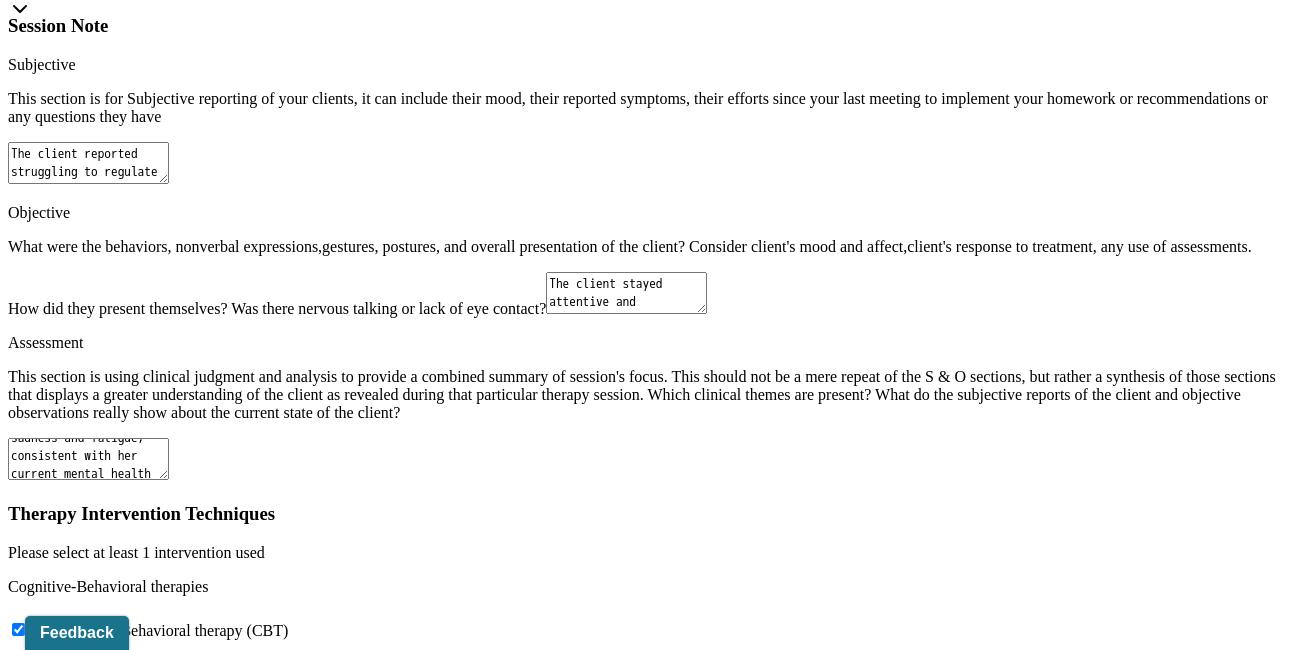 scroll, scrollTop: 2199, scrollLeft: 0, axis: vertical 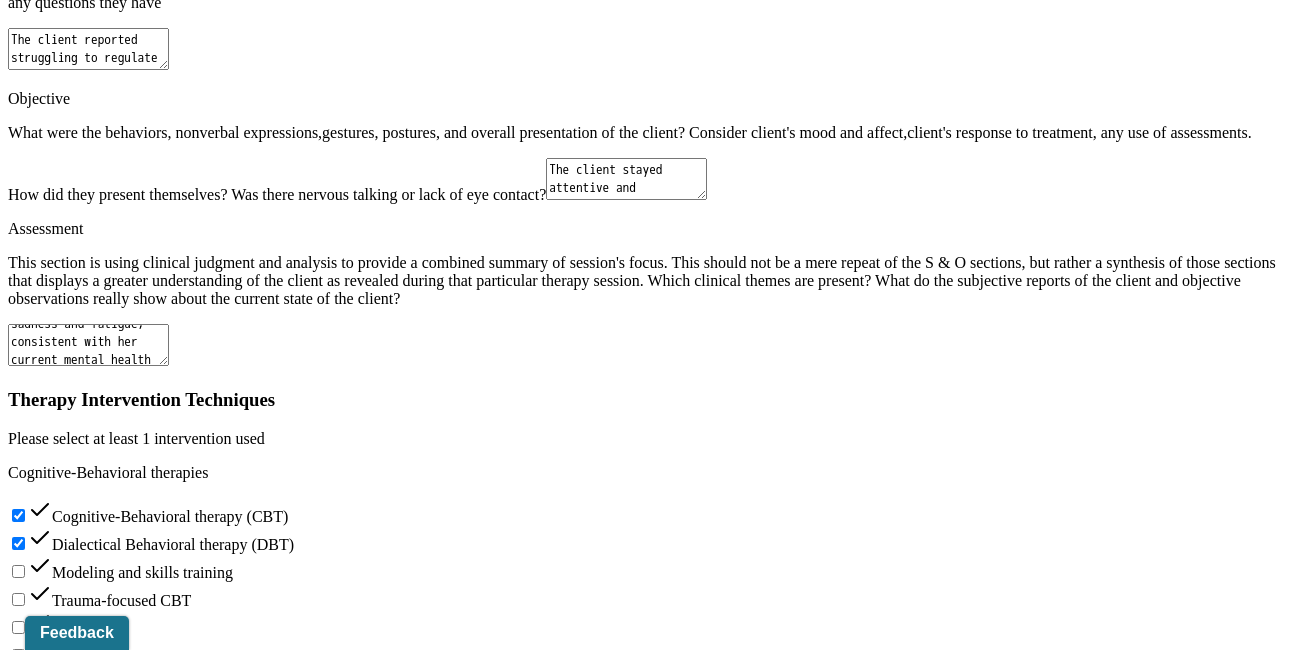 click on "The client stayed attentive and participated fully during the session. Her emotional state reflected a blend of fatigue, feeling overwhelmed, and stress. Nonverbal signs included intermittent tearing, expressive hand movements when upset, and a forward-leaning posture. She maintained consistent eye contact, while her facial expressions fluctuated between sorrow and moments of concern. The client presented as well-kept and alert." at bounding box center (88, 1909) 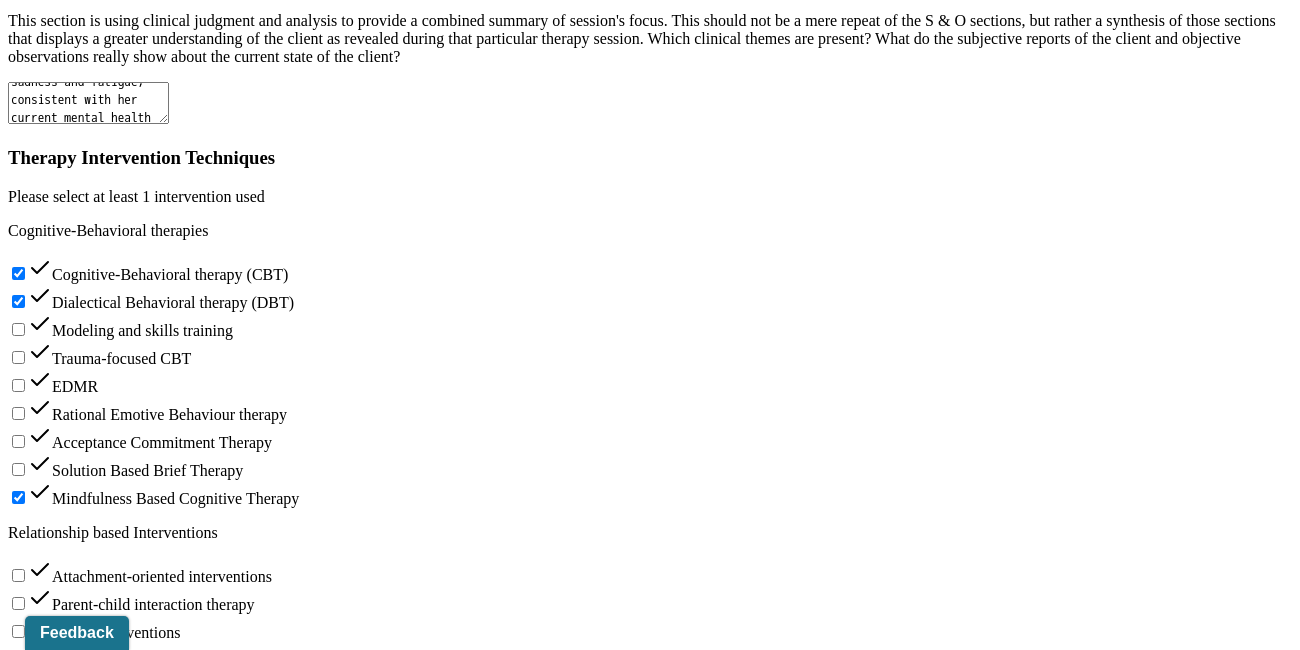 scroll, scrollTop: 2520, scrollLeft: 0, axis: vertical 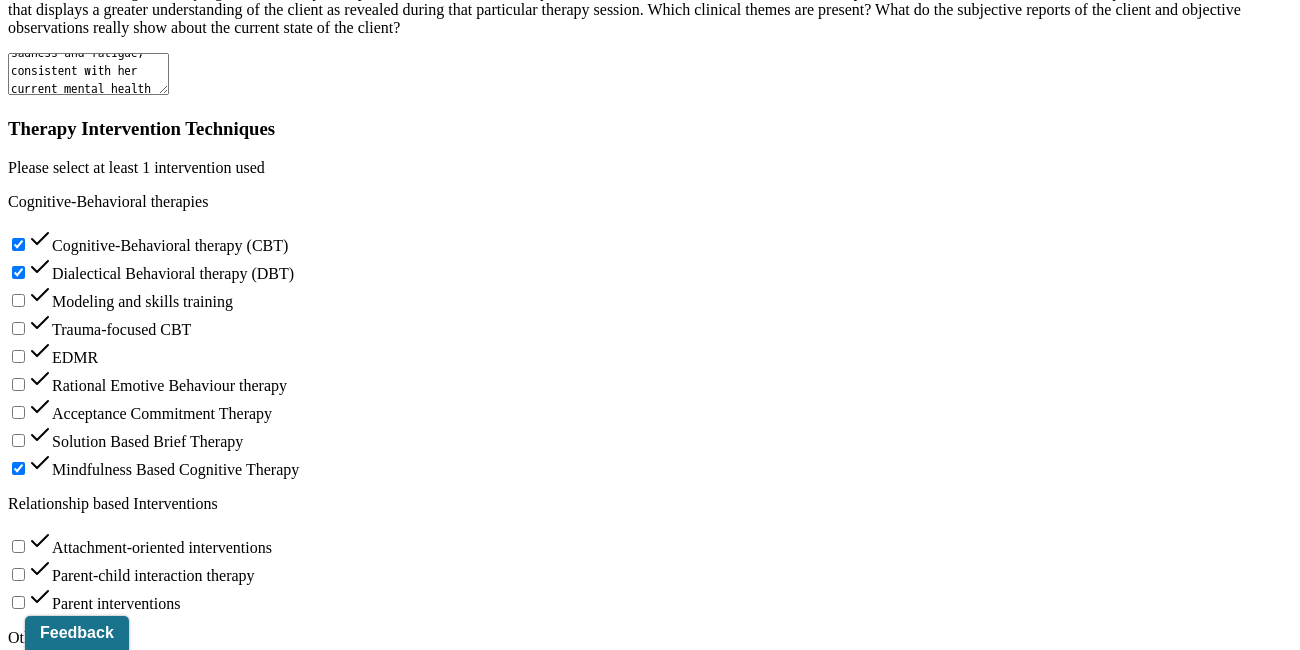 click on "The client is focusing on recognizing when she applies her strengths and skills to make progress toward fulfillment in various areas of her life." at bounding box center (178, 1790) 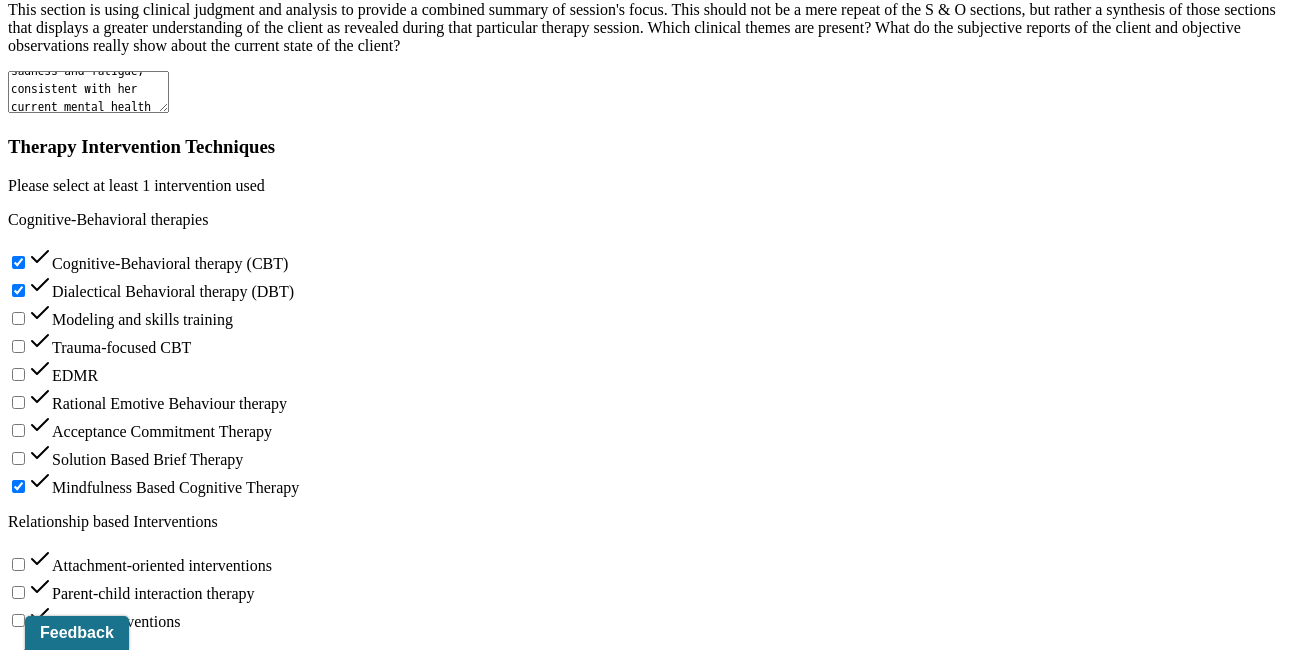 click on "The client is working on incorporating positive, rewarding activities alongside Socratic questioning techniques to help manage anxiety." at bounding box center (179, 1900) 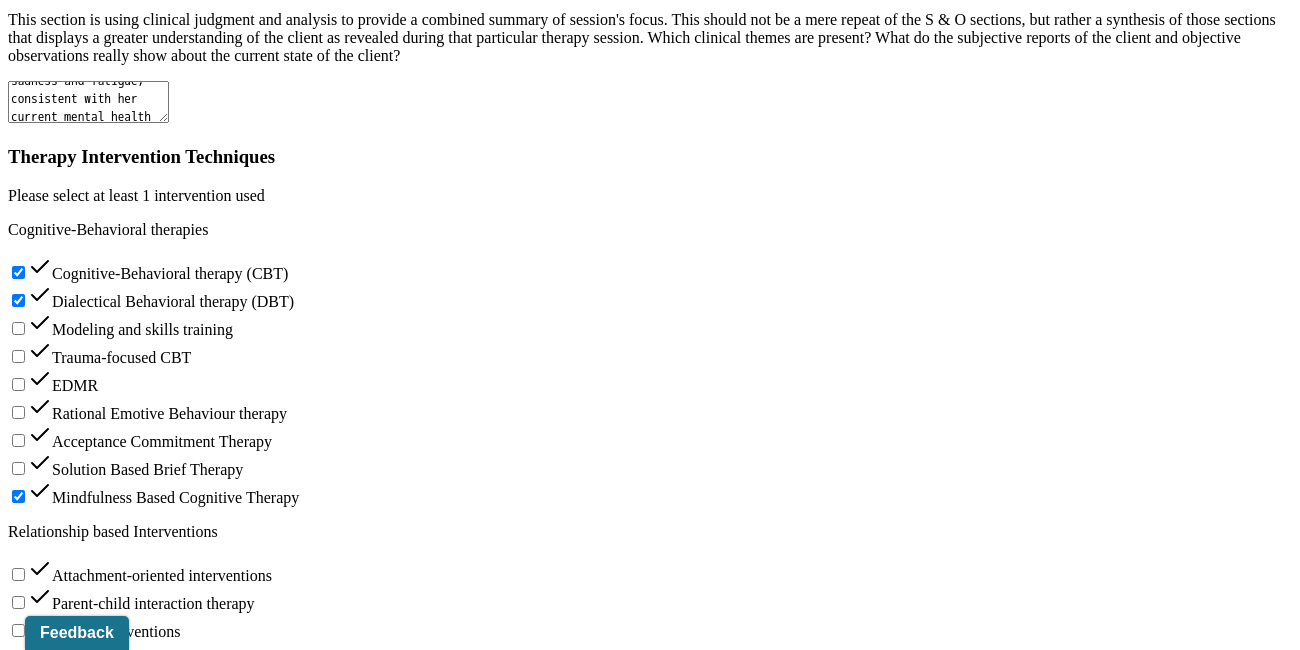 type 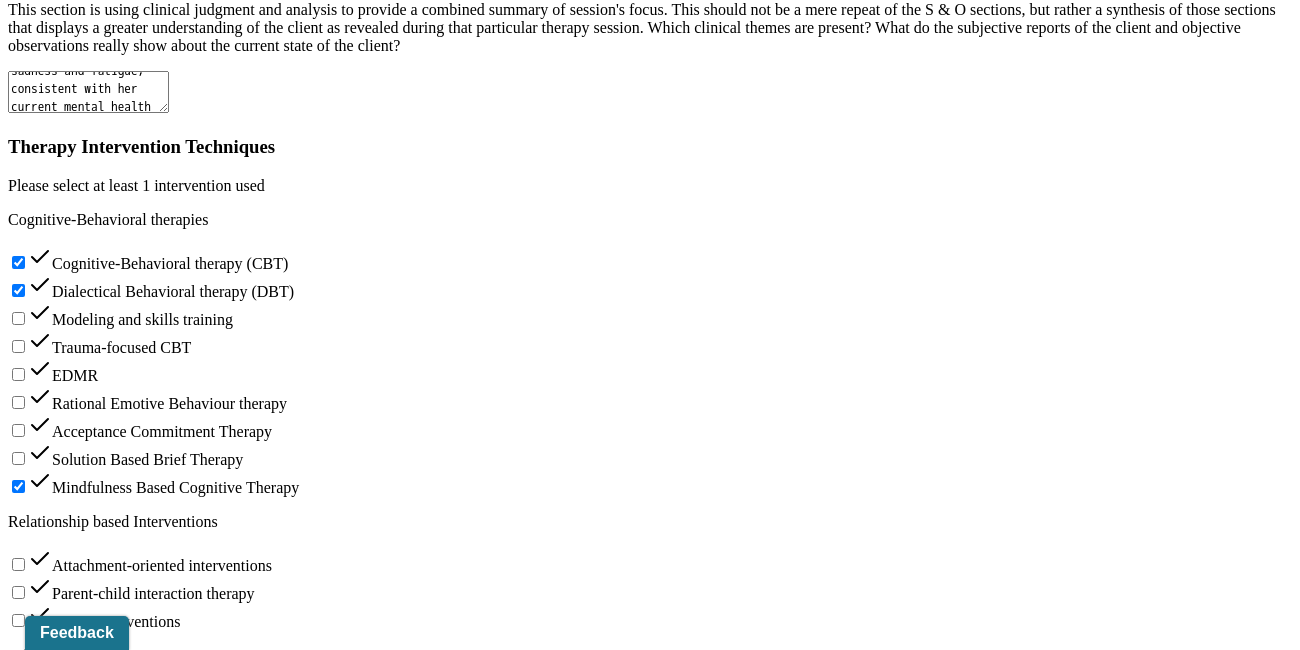 type on "Y" 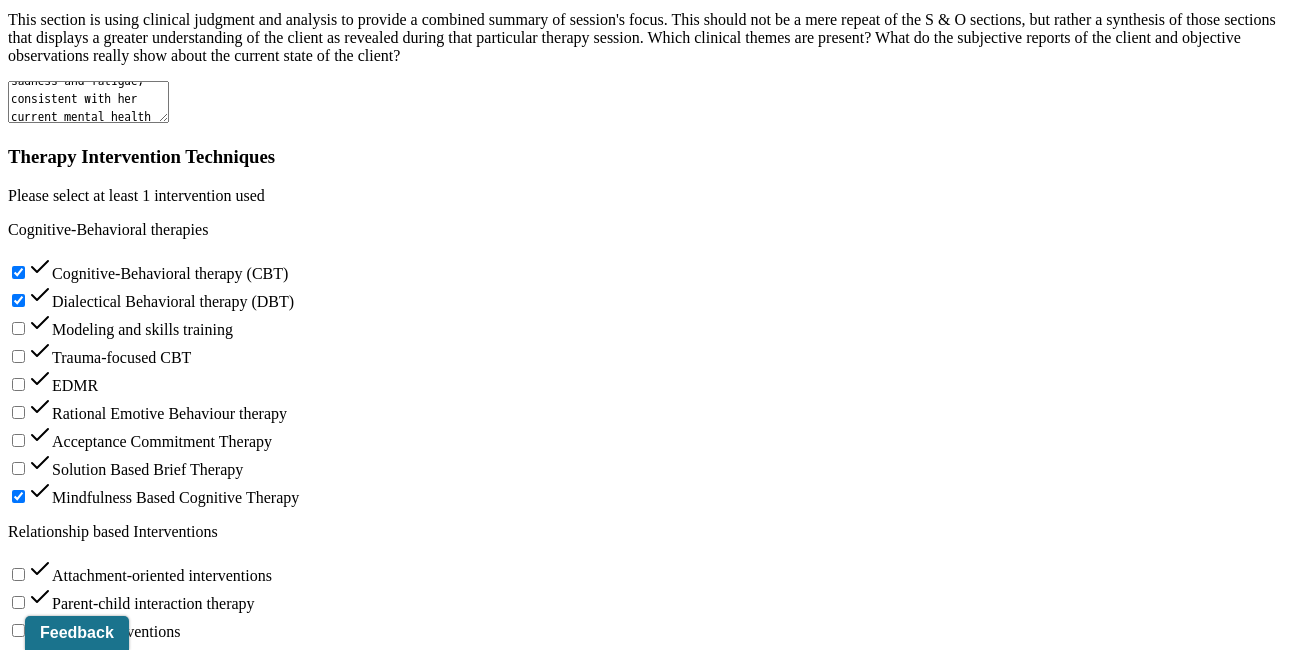 click on "The client is working on changing life aspects (living situation, job situation)" at bounding box center [178, 1818] 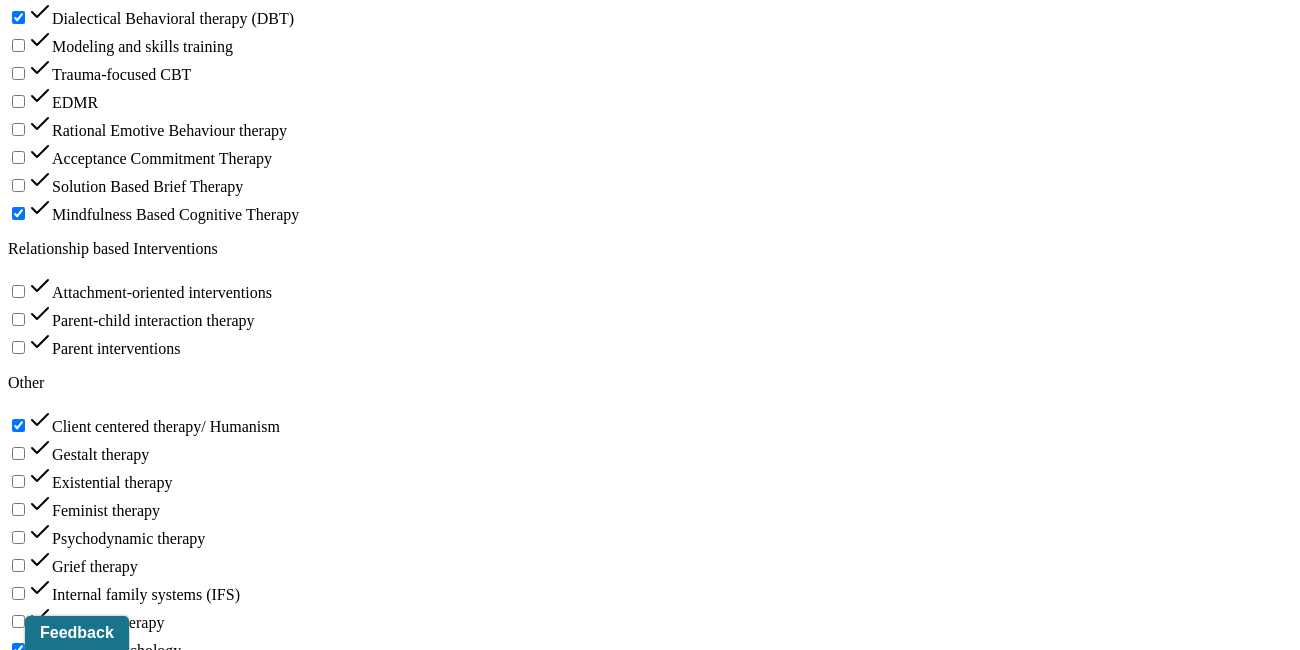 scroll, scrollTop: 2974, scrollLeft: 0, axis: vertical 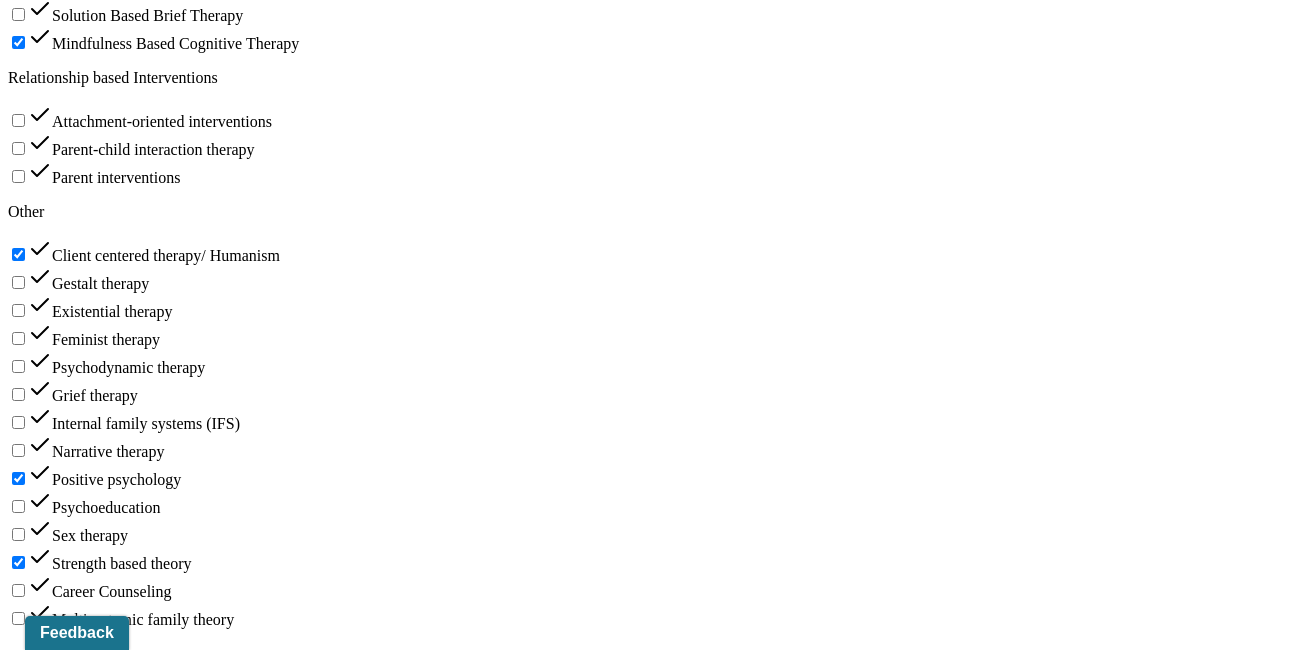 type on "The client is actively practicing cognitive restructuring to address and reframe intrusive negative thoughts about herself." 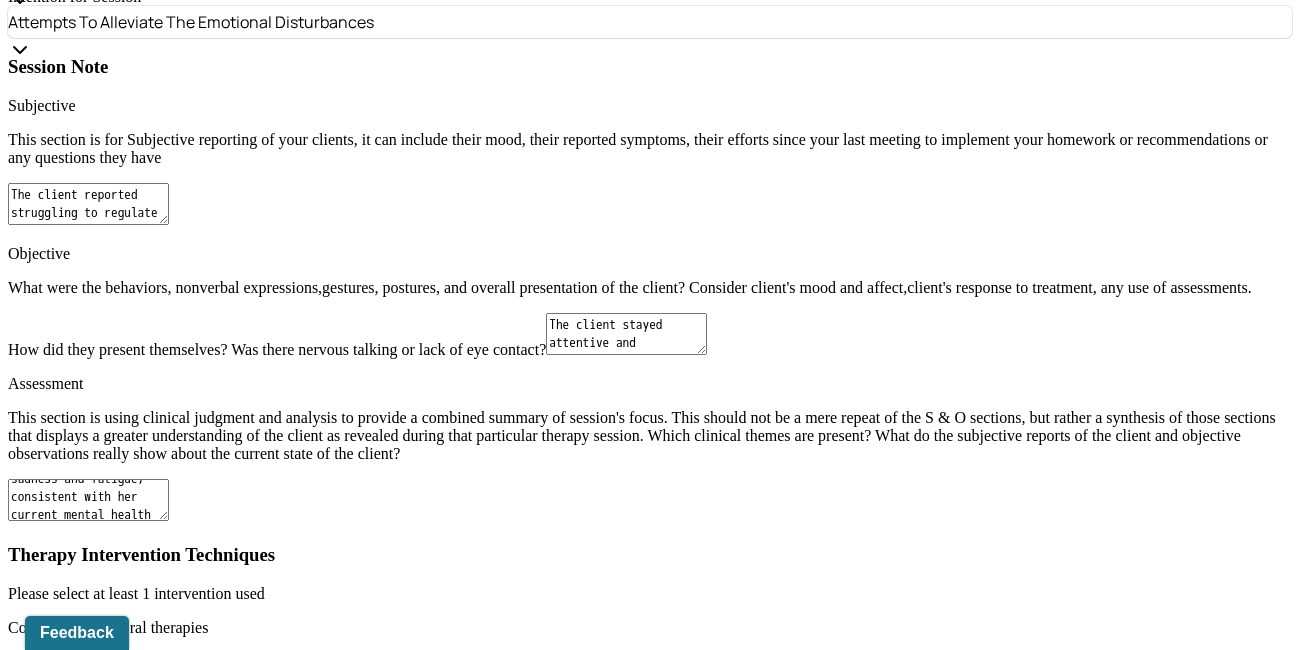 scroll, scrollTop: 2113, scrollLeft: 0, axis: vertical 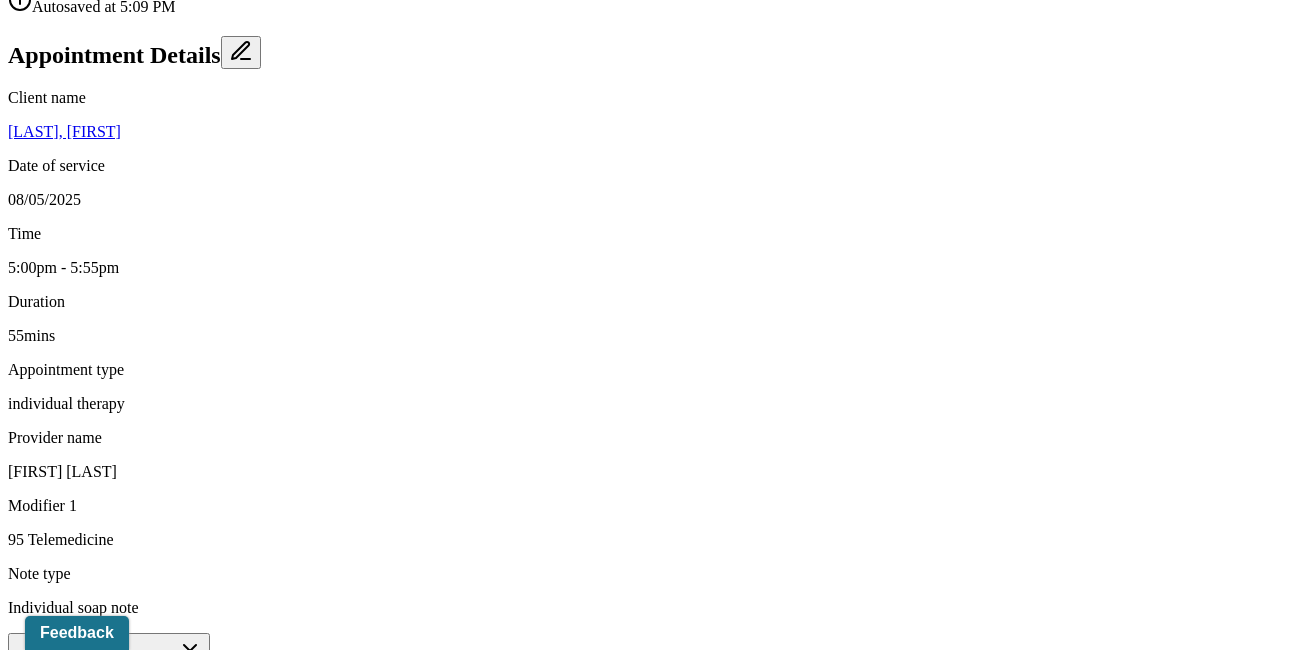 type on "ALK" 